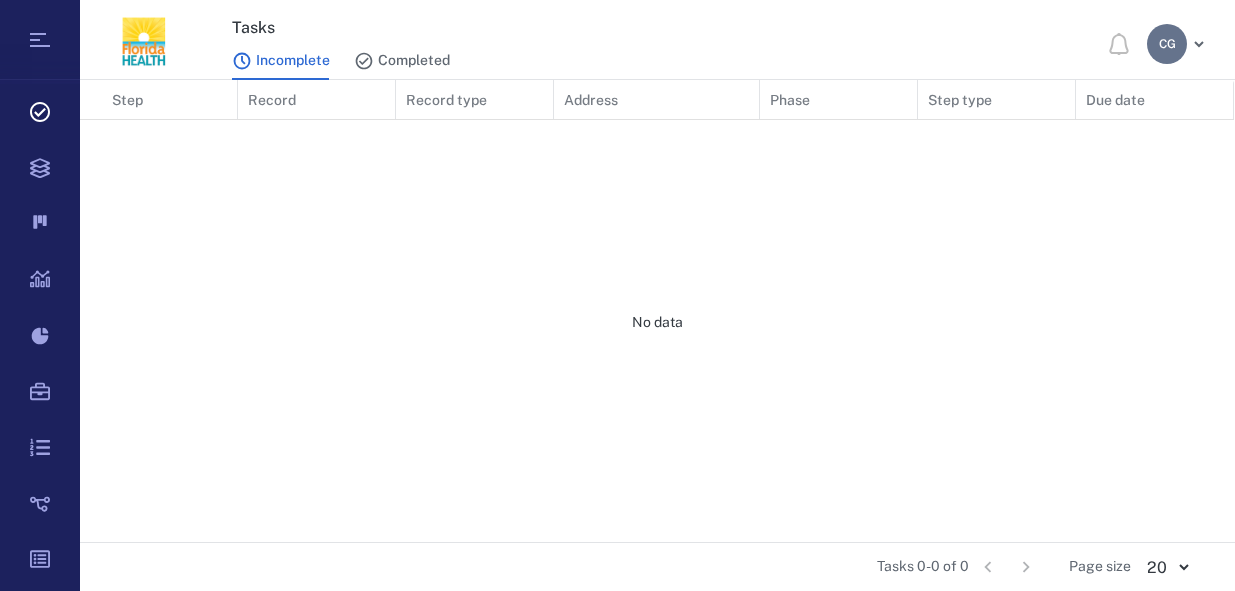 scroll, scrollTop: 0, scrollLeft: 0, axis: both 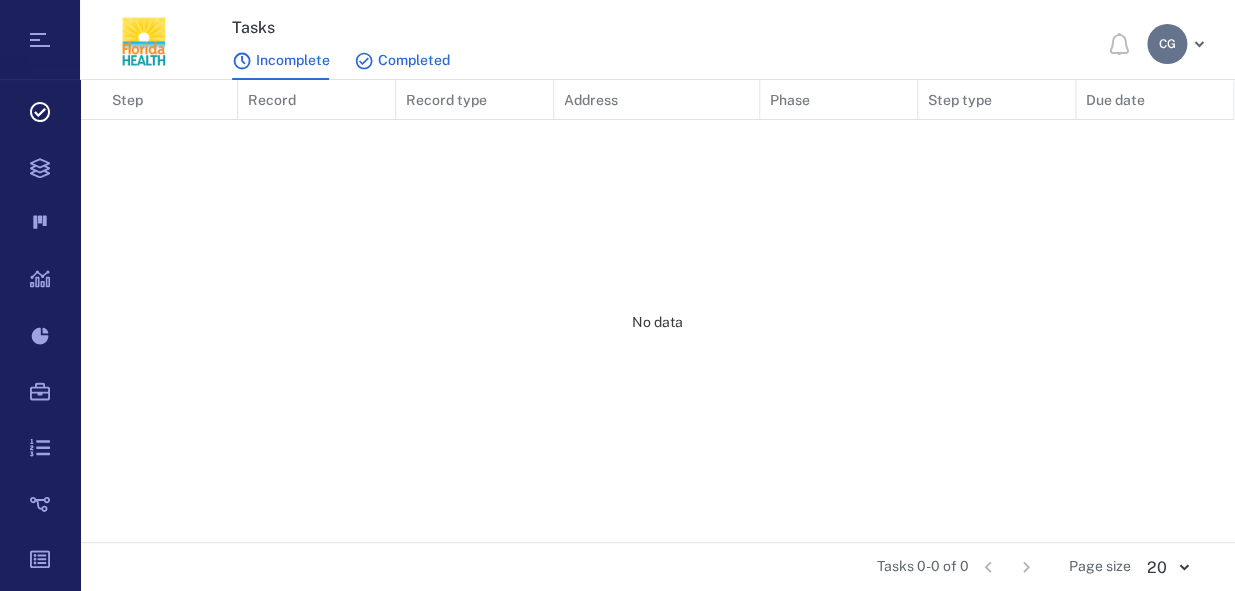 click on "Completed" at bounding box center (402, 61) 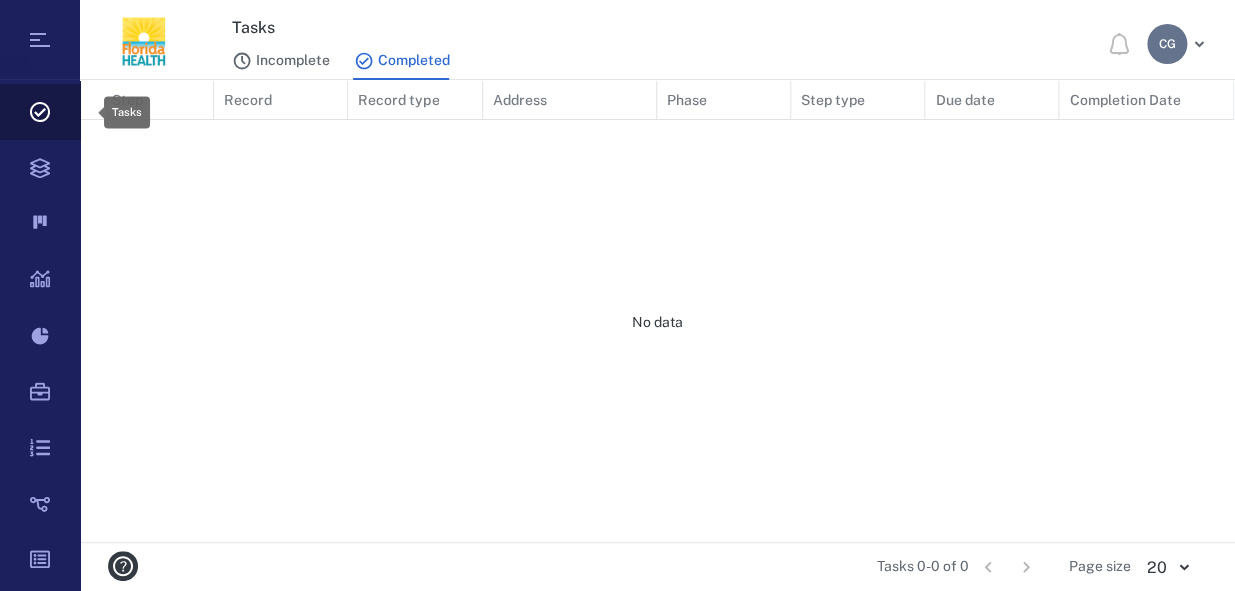 click 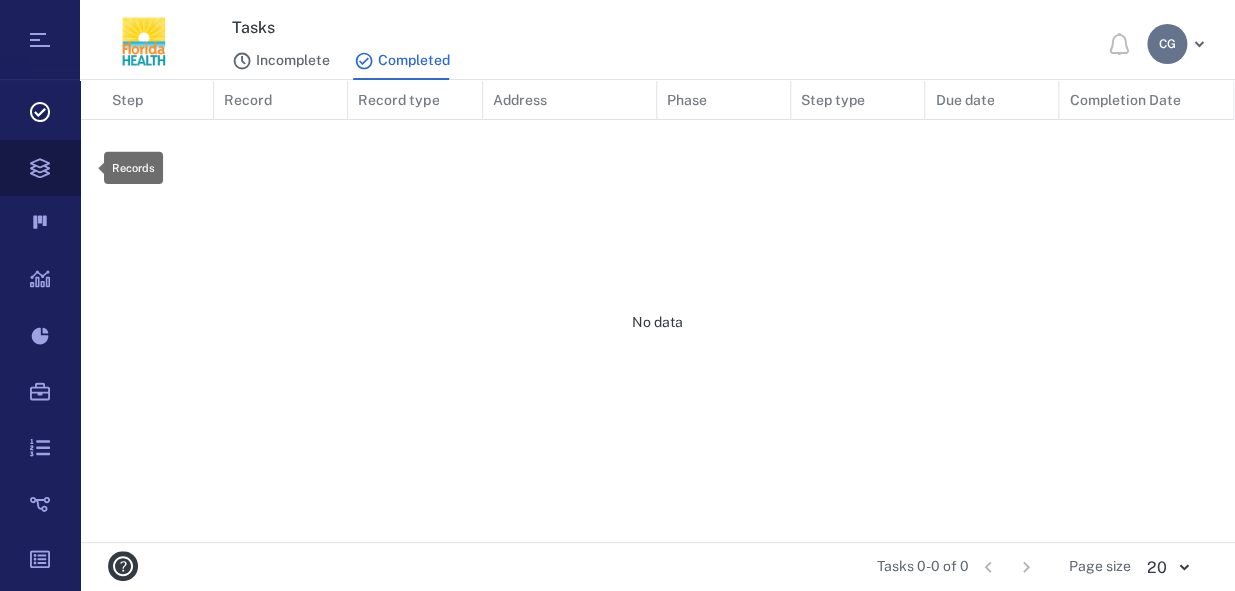 click 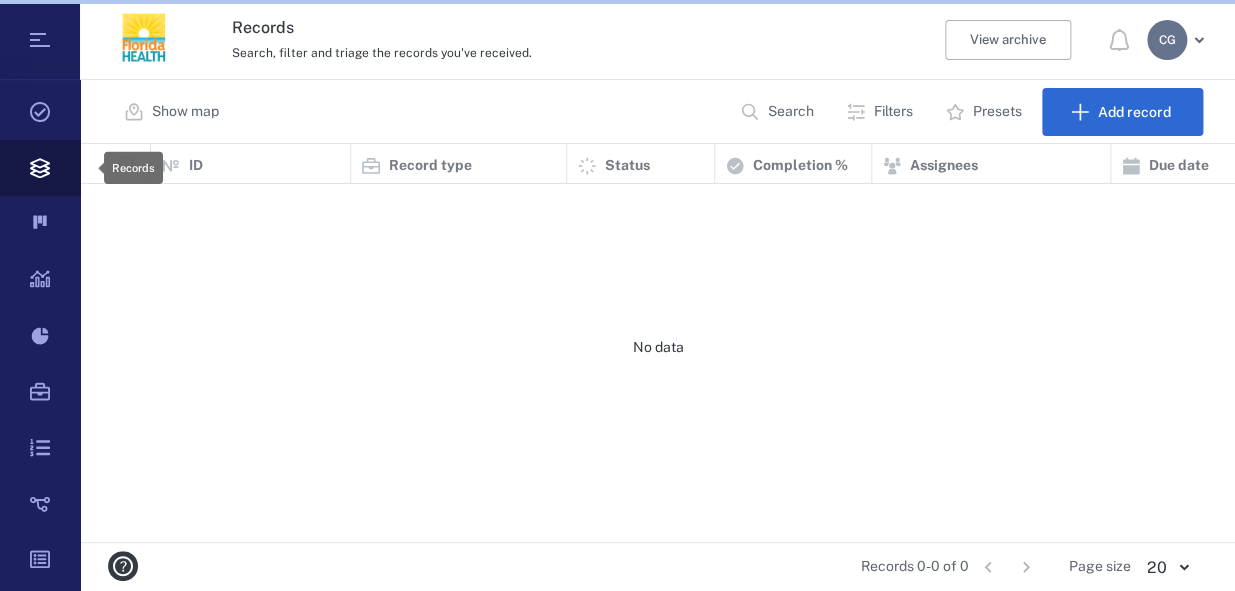 scroll, scrollTop: 14, scrollLeft: 15, axis: both 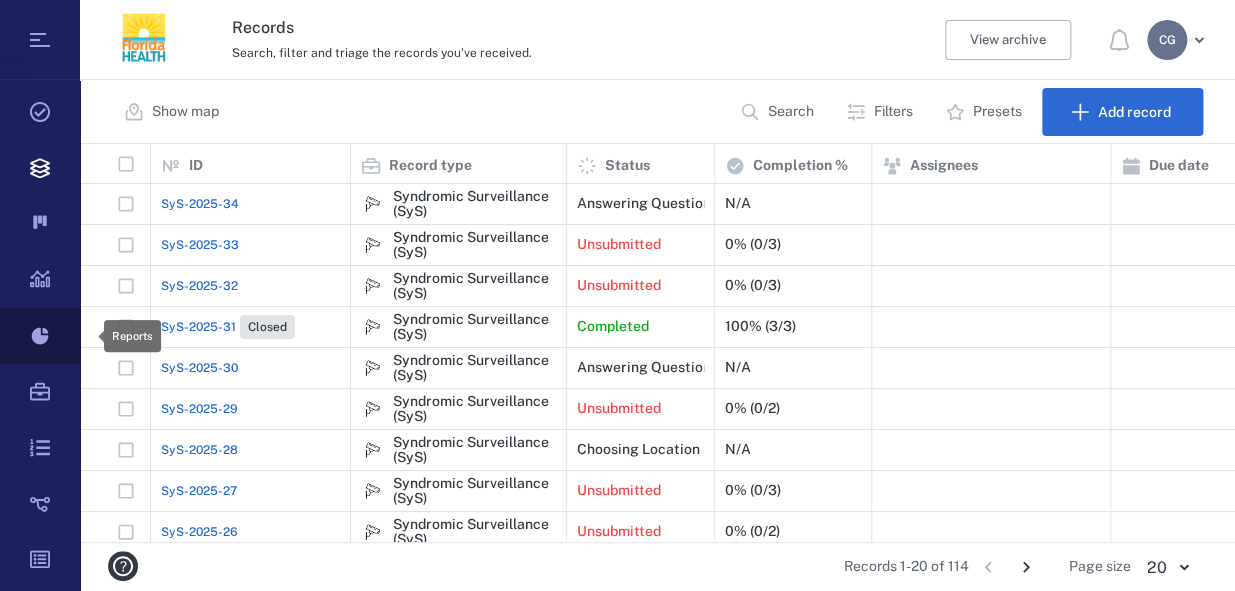 click 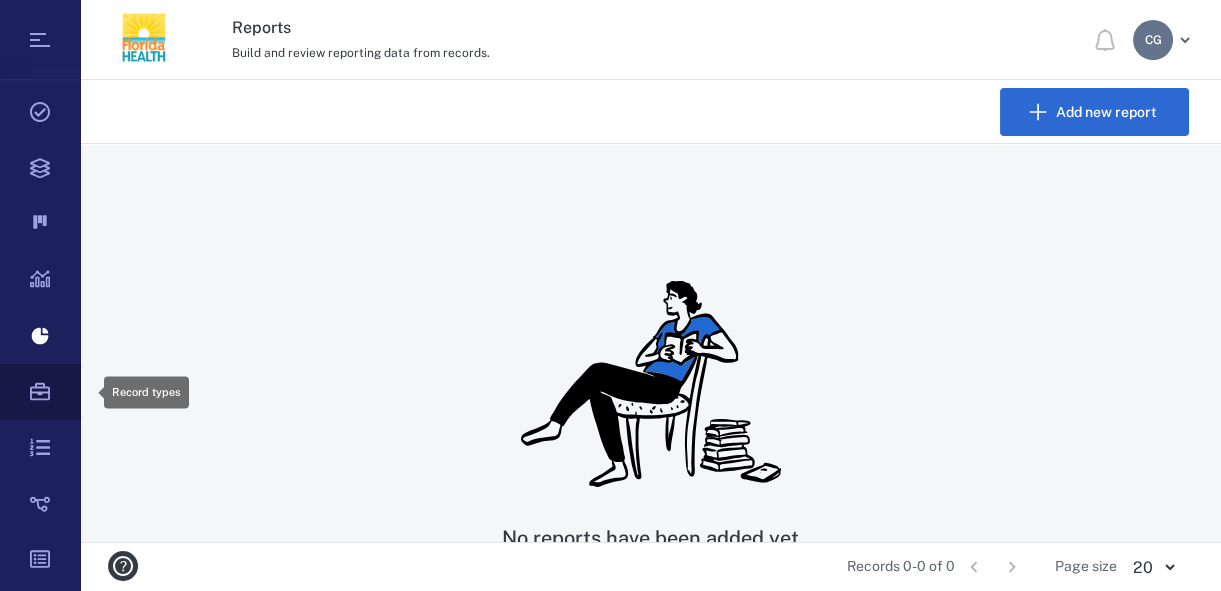 click 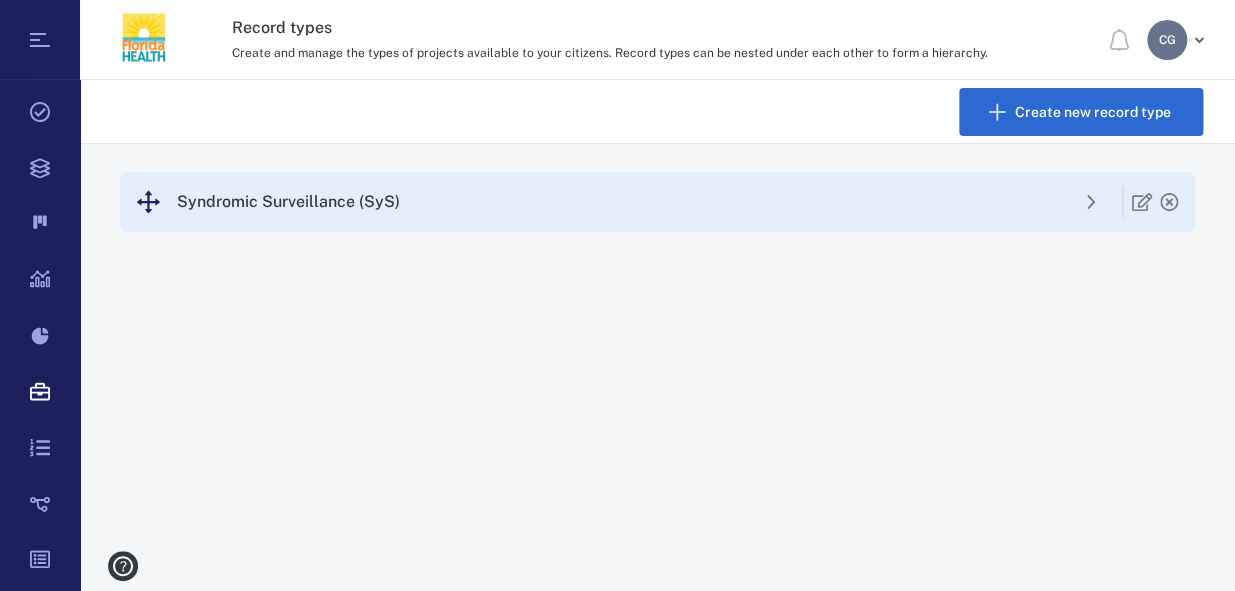 click on "Syndromic Surveillance (SyS)" at bounding box center (288, 202) 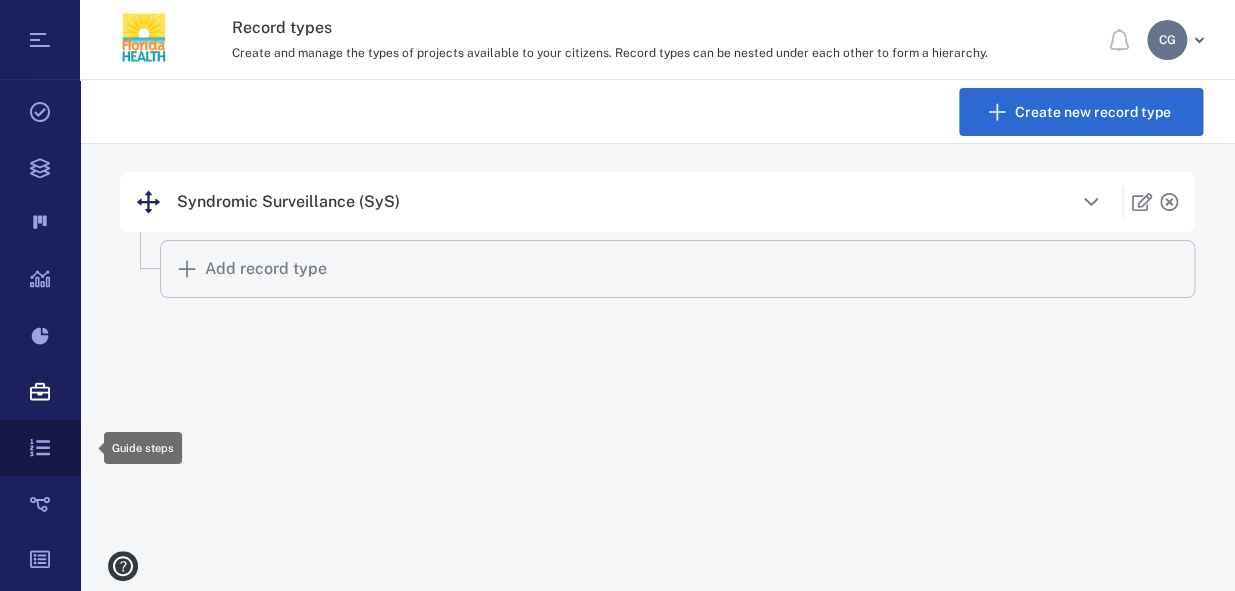 click 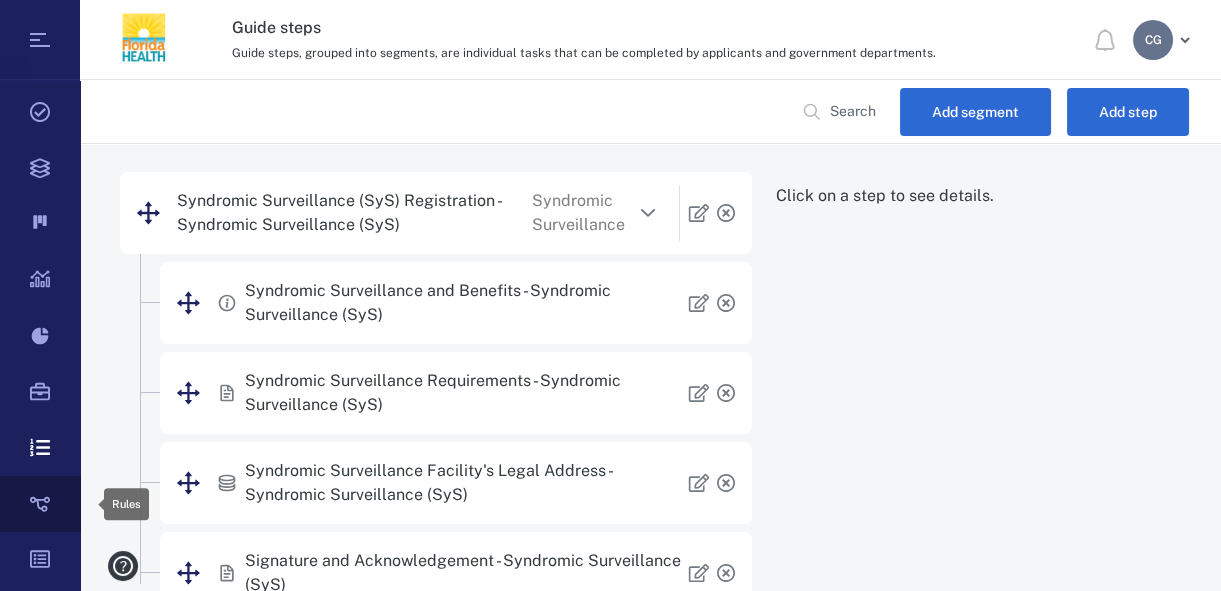 click 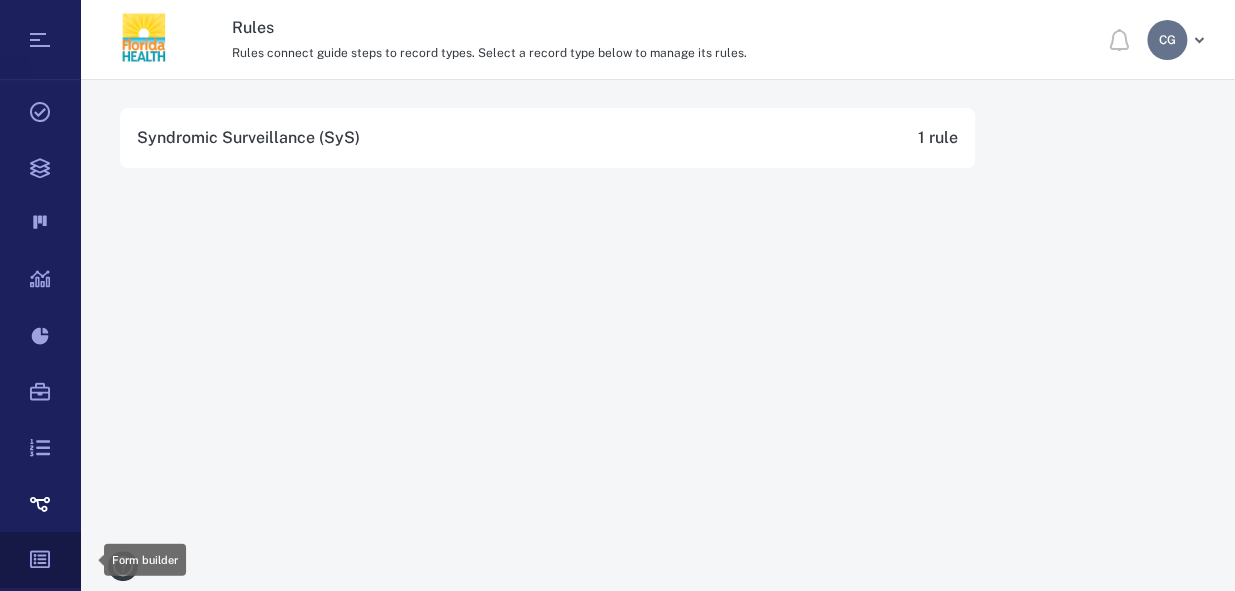 click 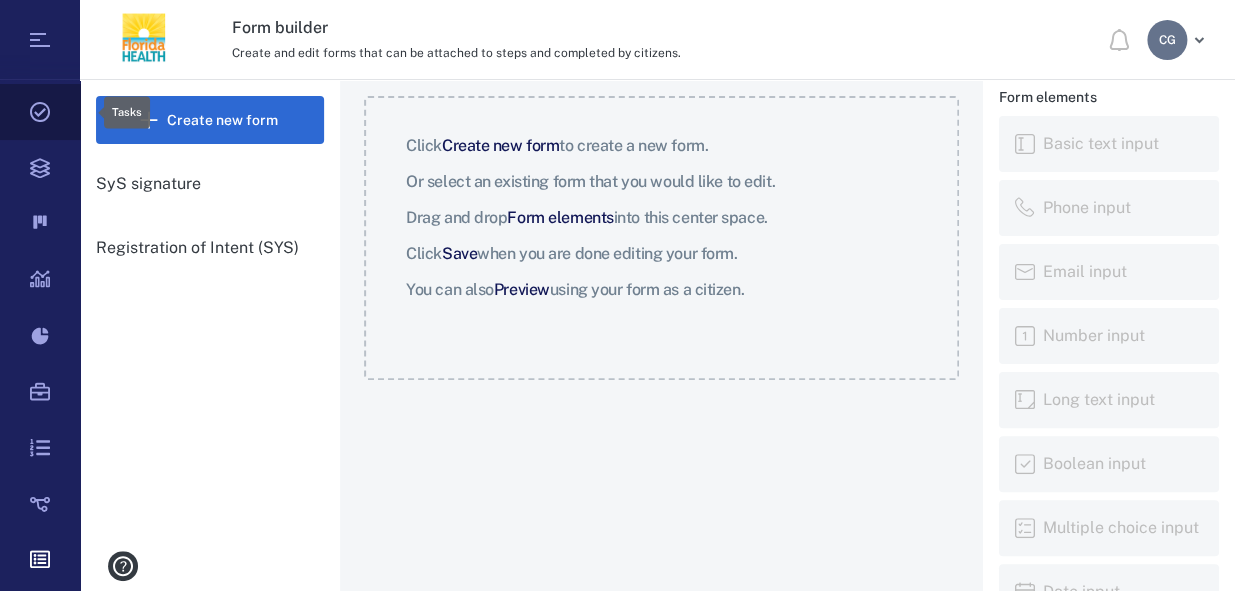 click 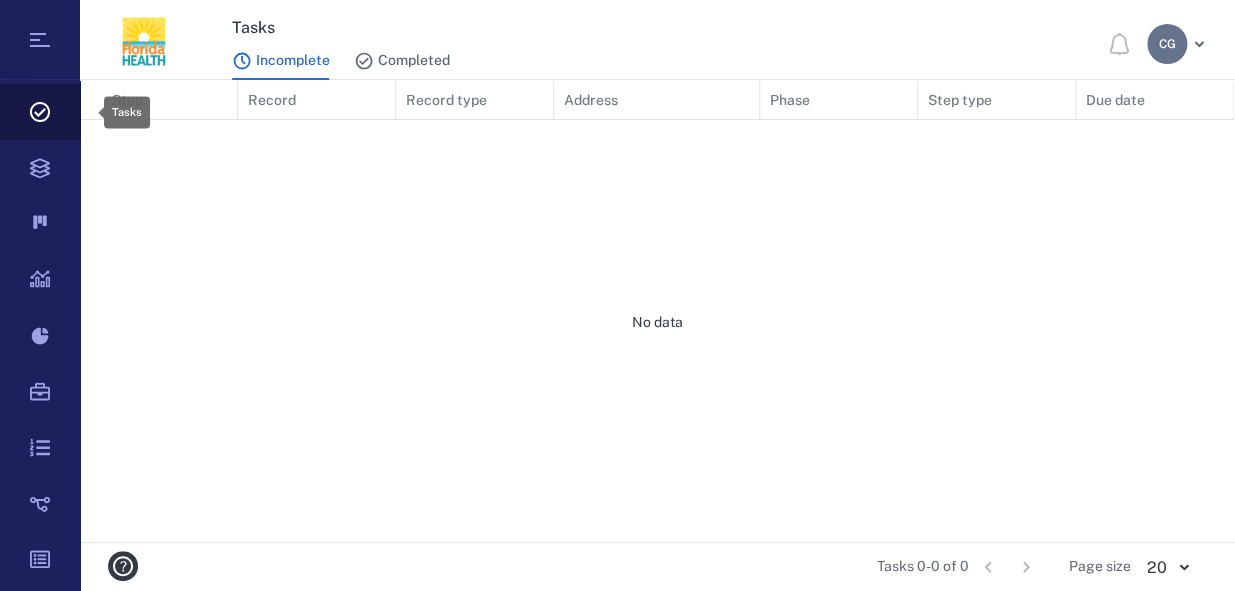 scroll, scrollTop: 14, scrollLeft: 15, axis: both 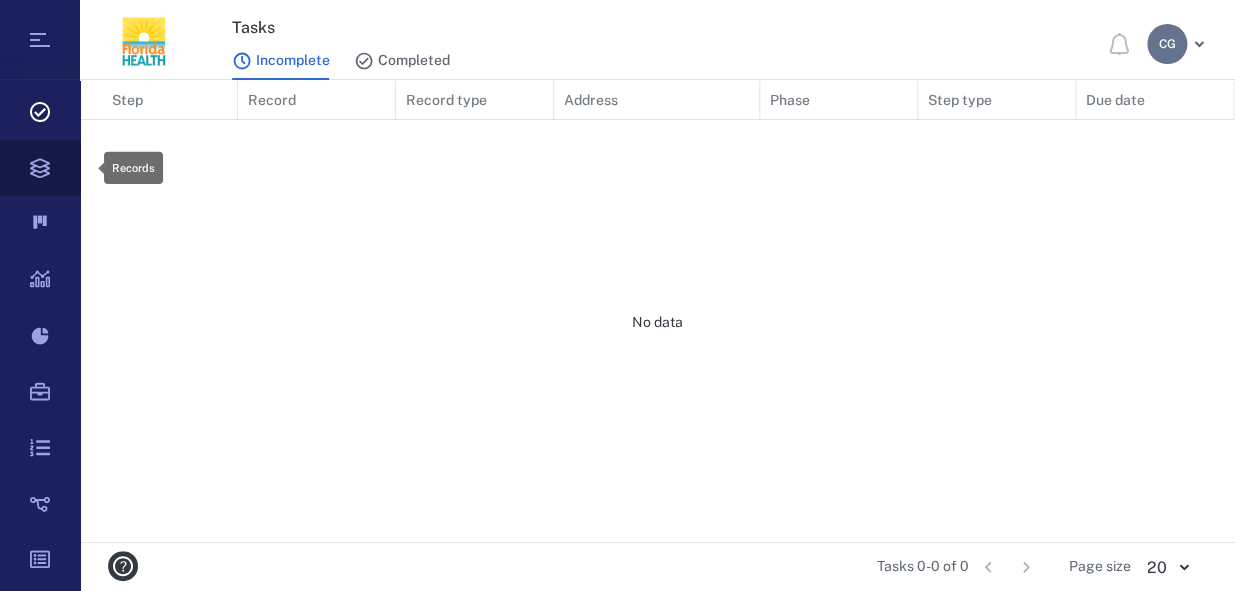 click 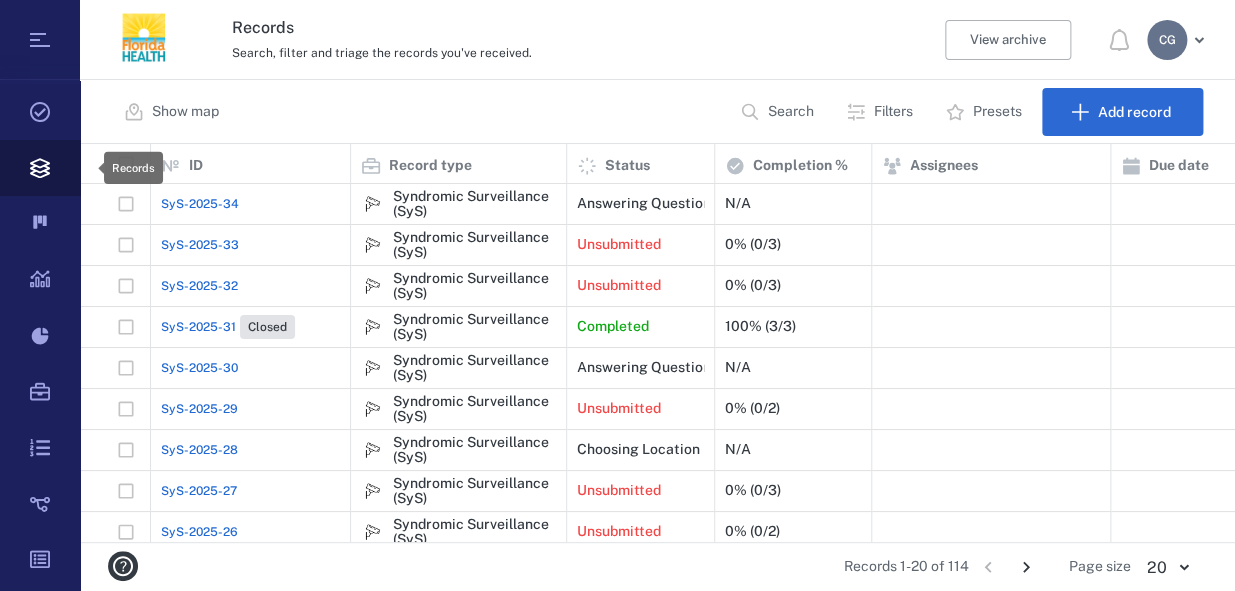 scroll, scrollTop: 14, scrollLeft: 15, axis: both 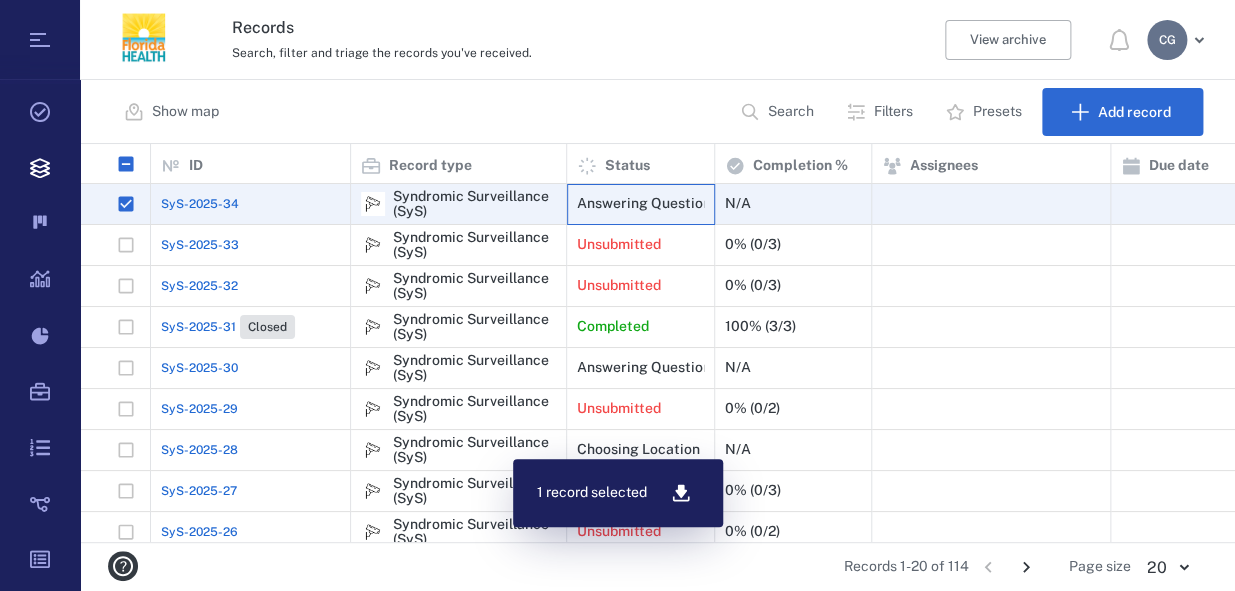 click on "Answering Questions" at bounding box center [640, 204] 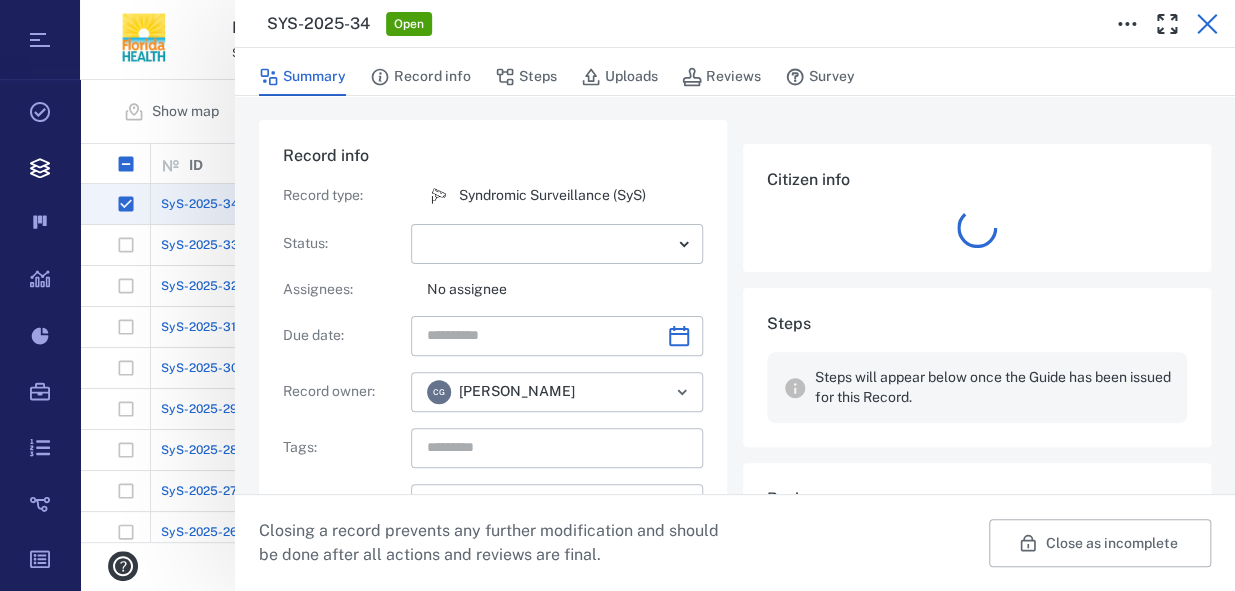 click 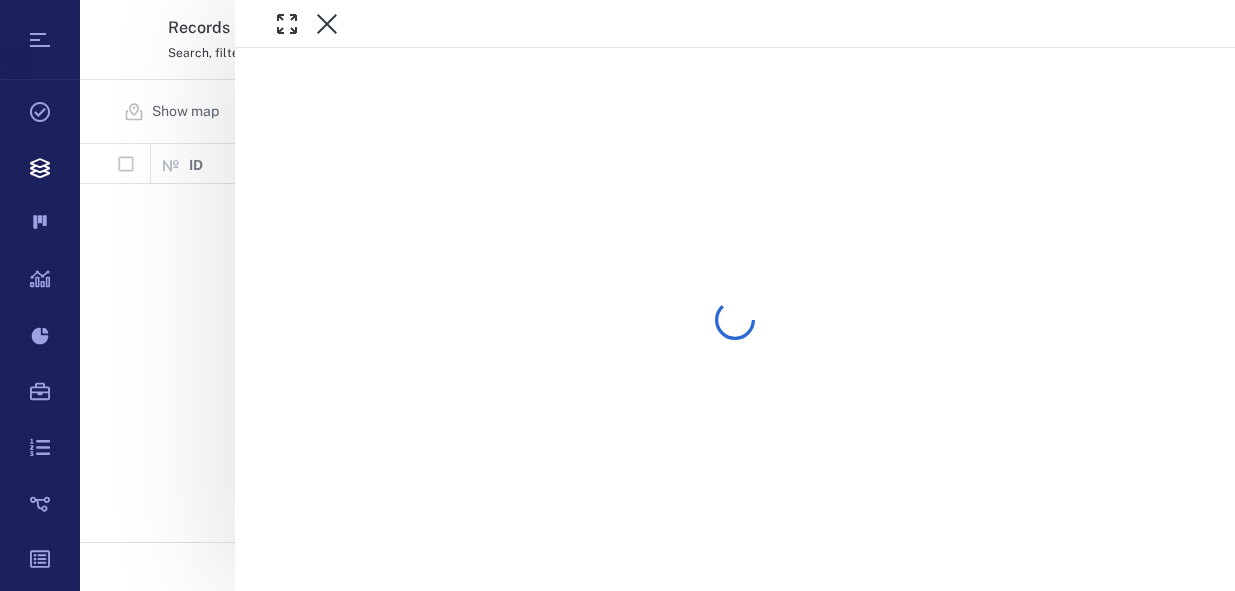 scroll, scrollTop: 0, scrollLeft: 0, axis: both 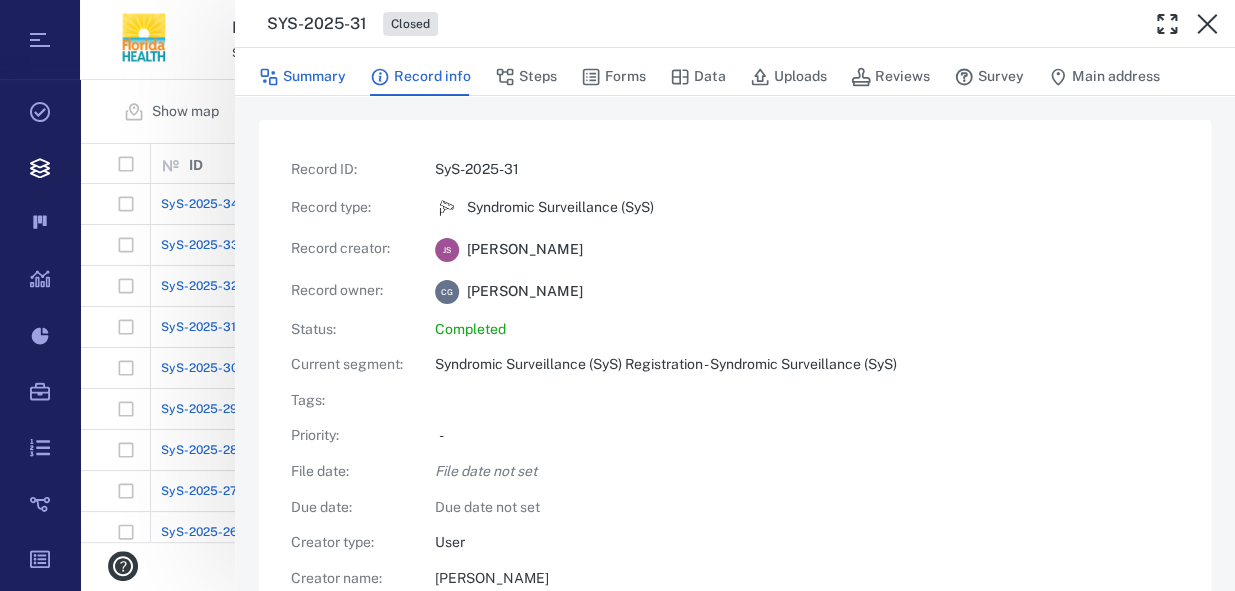 click on "Summary" at bounding box center (302, 77) 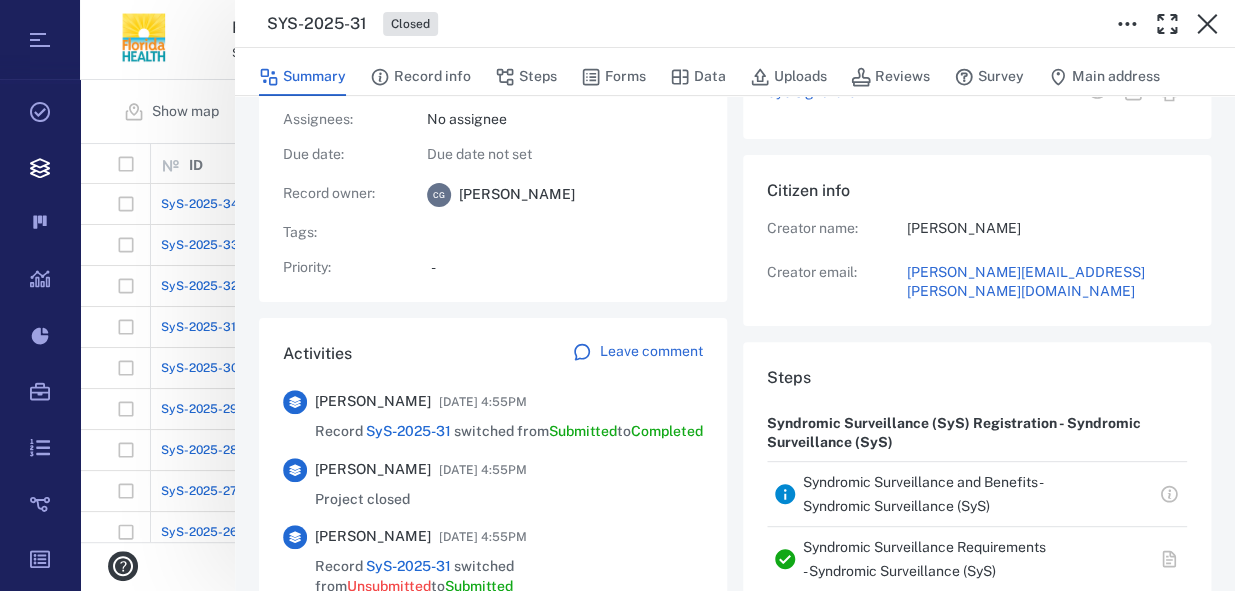 scroll, scrollTop: 272, scrollLeft: 0, axis: vertical 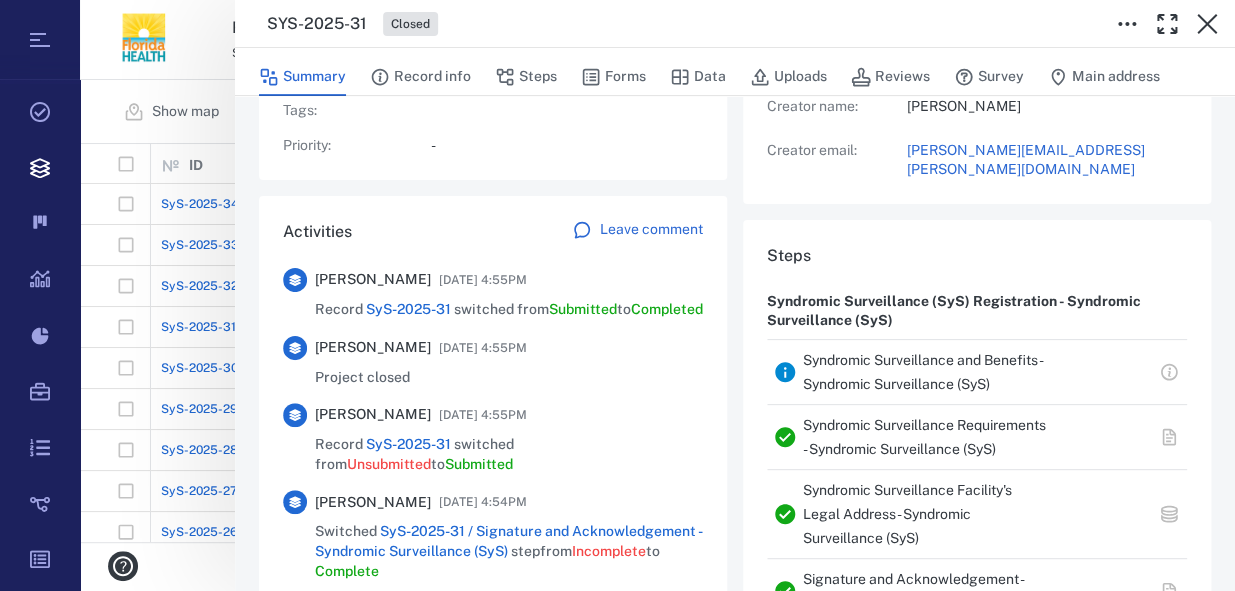 drag, startPoint x: 1218, startPoint y: 303, endPoint x: 1210, endPoint y: 436, distance: 133.24039 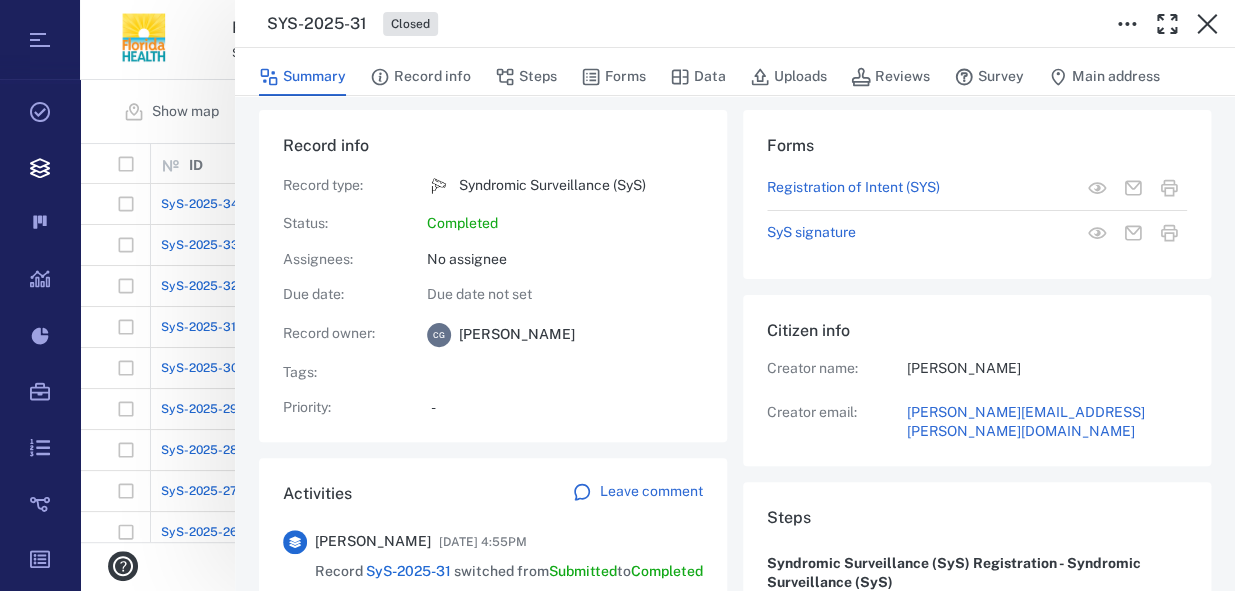 scroll, scrollTop: 0, scrollLeft: 0, axis: both 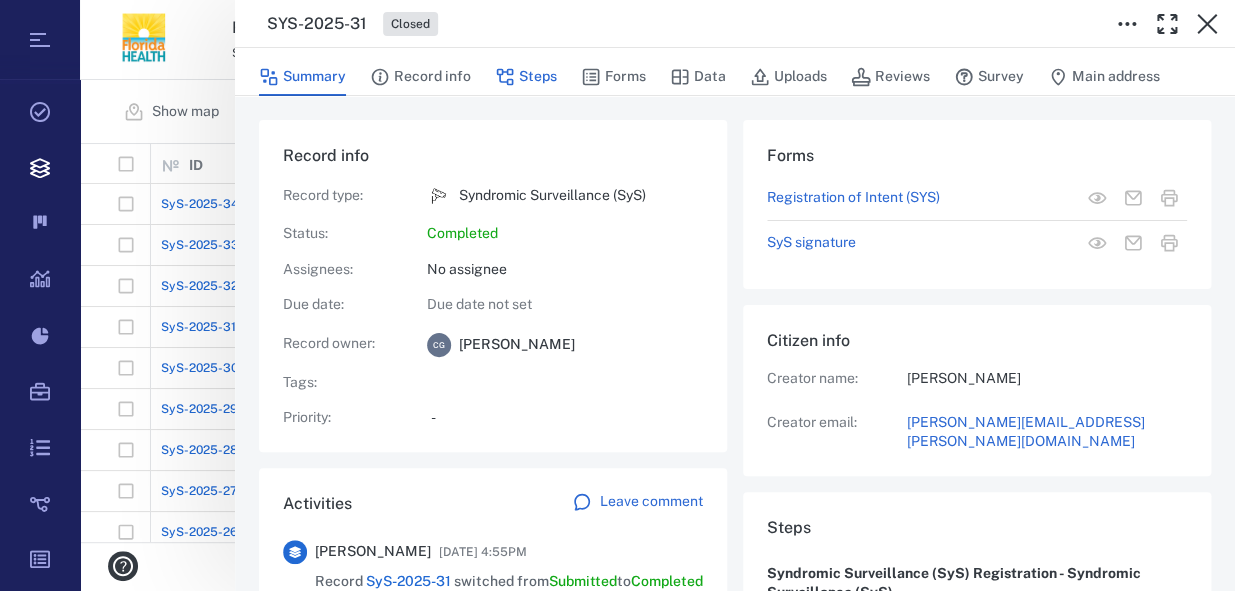 click on "Steps" at bounding box center (526, 77) 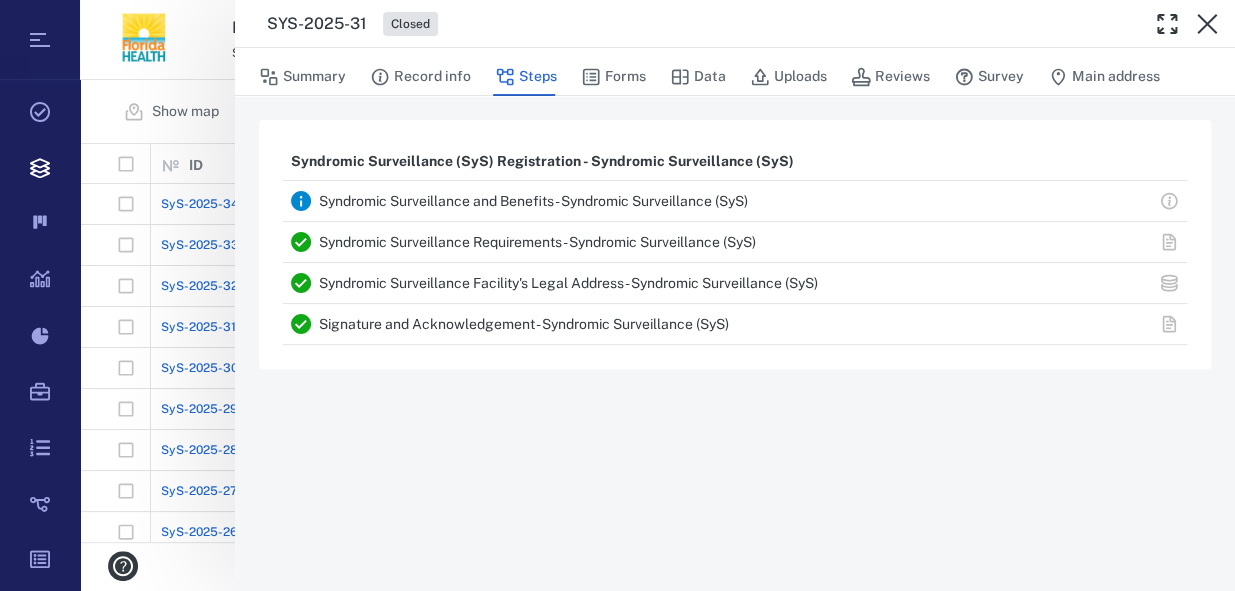 click on "Syndromic Surveillance and Benefits - Syndromic Surveillance (SyS)" at bounding box center [533, 201] 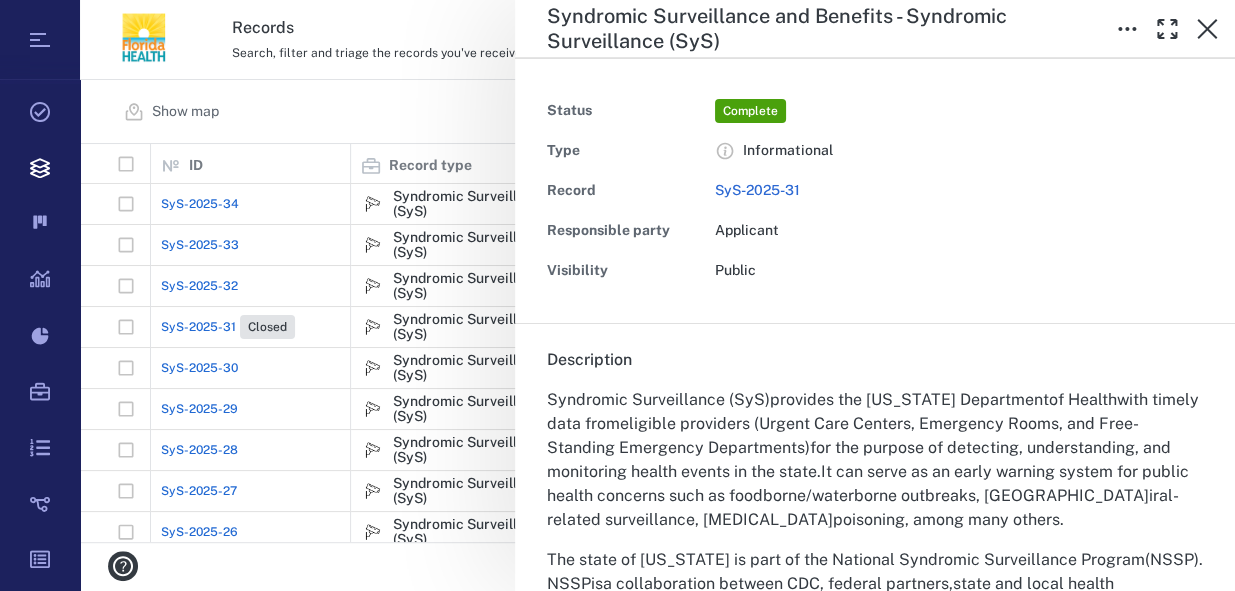 scroll, scrollTop: 0, scrollLeft: 0, axis: both 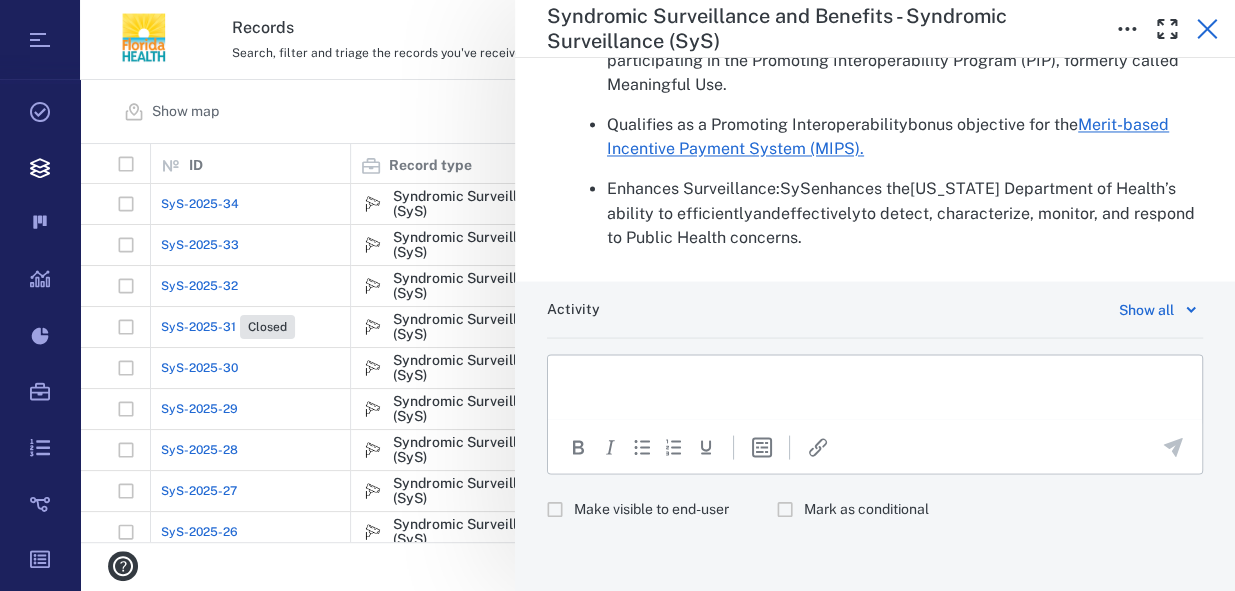 click at bounding box center [1207, 29] 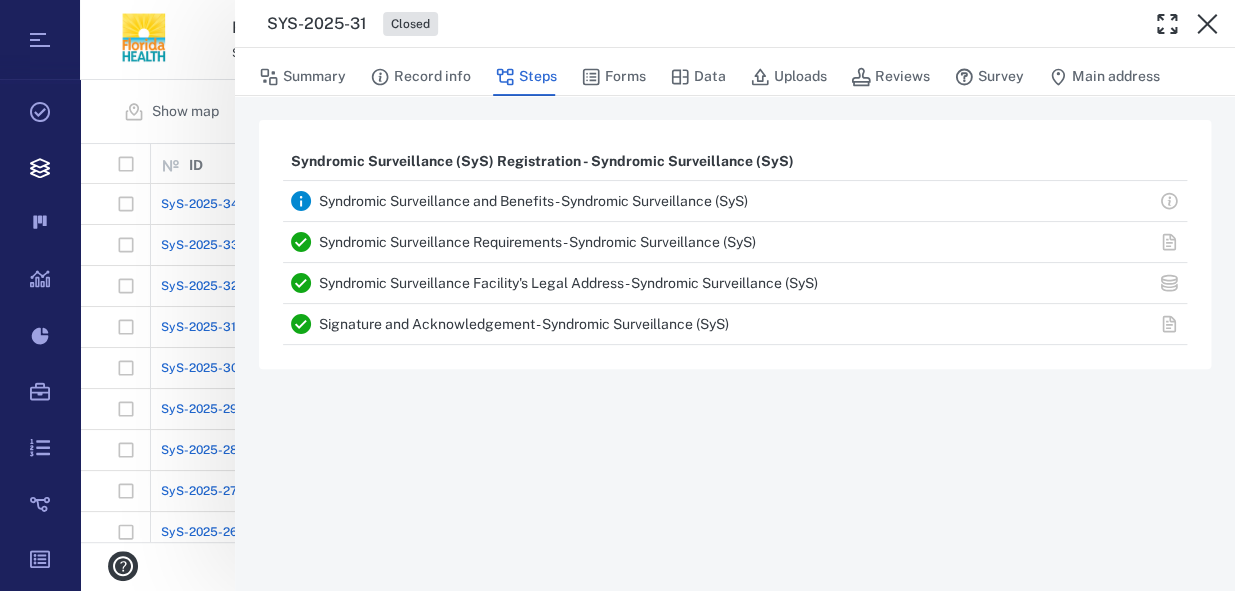 click on "Syndromic Surveillance Requirements - Syndromic Surveillance (SyS)" at bounding box center (537, 242) 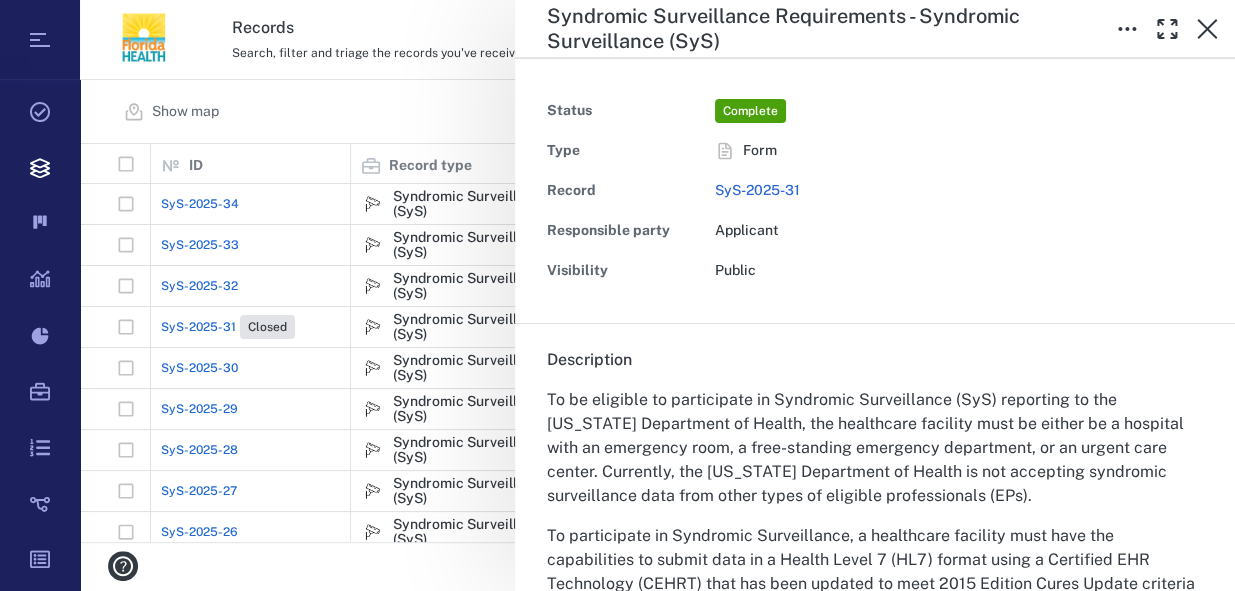 scroll, scrollTop: 0, scrollLeft: 0, axis: both 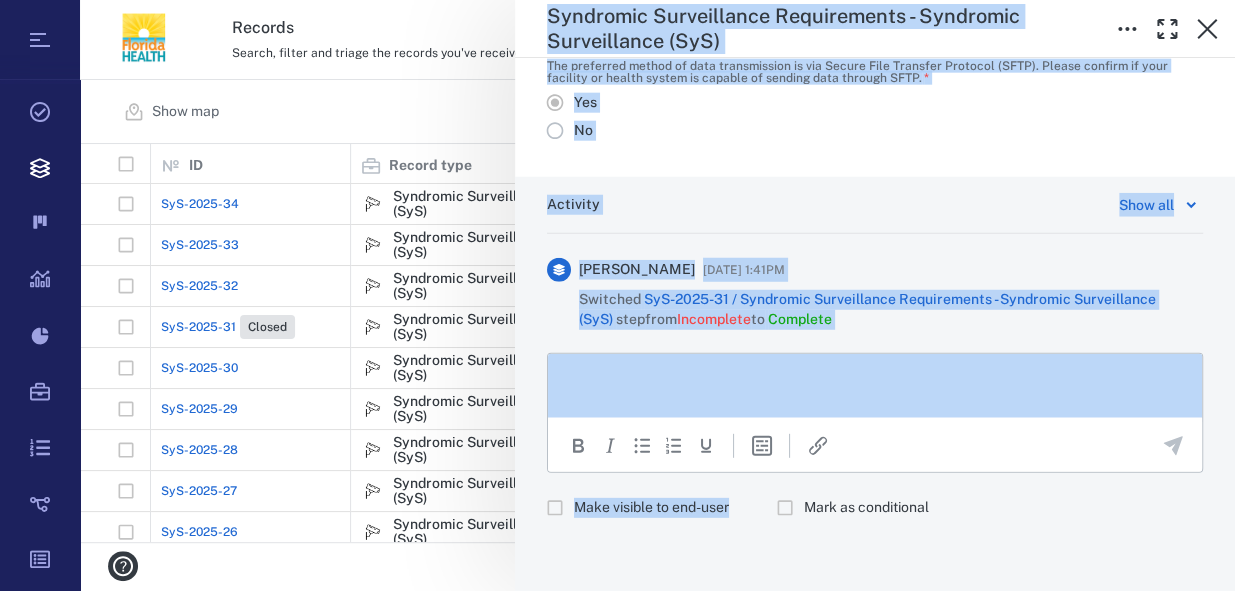click on "Tasks Records Boards Dashboard Reports Record types Guide steps Rules Form builder Documents Sandbox Records Search, filter and triage the records you've received. View archive C G Show map Search Filters Presets Add record ID 1 Record type 1 Status 1 Completion % 1 Assignees Due date 1 Tags Priority 1 SyS-2025-34 Syndromic Surveillance (SyS) Answering Questions N/A SyS-2025-33 Syndromic Surveillance (SyS) Unsubmitted 0% (0/3) SyS-2025-32 Syndromic Surveillance (SyS) Unsubmitted 0% (0/3) SyS-2025-31 Closed Syndromic Surveillance (SyS) Completed 100% (3/3) SyS-2025-30 Syndromic Surveillance (SyS) Answering Questions N/A SyS-2025-29 Syndromic Surveillance (SyS) Unsubmitted 0% (0/2) SyS-2025-28 Syndromic Surveillance (SyS) Choosing Location N/A SyS-2025-27 Syndromic Surveillance (SyS) Unsubmitted 0% (0/3) SyS-2025-26 Syndromic Surveillance (SyS) Unsubmitted 0% (0/2) SyS-2025-25 Closed Syndromic Surveillance (SyS) Canceled 0% (0/3) SyS-2025-24 Syndromic Surveillance (SyS) Answering Questions N/A N/A 1 2" at bounding box center (617, 295) 